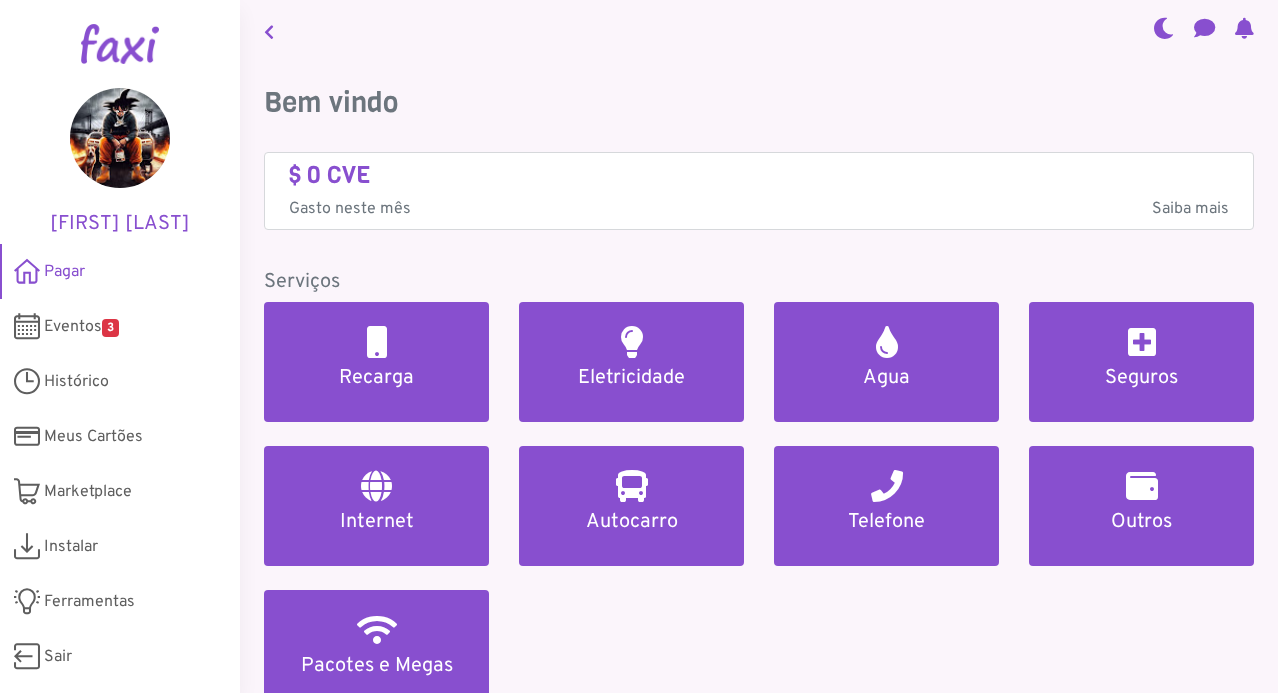 scroll, scrollTop: 0, scrollLeft: 0, axis: both 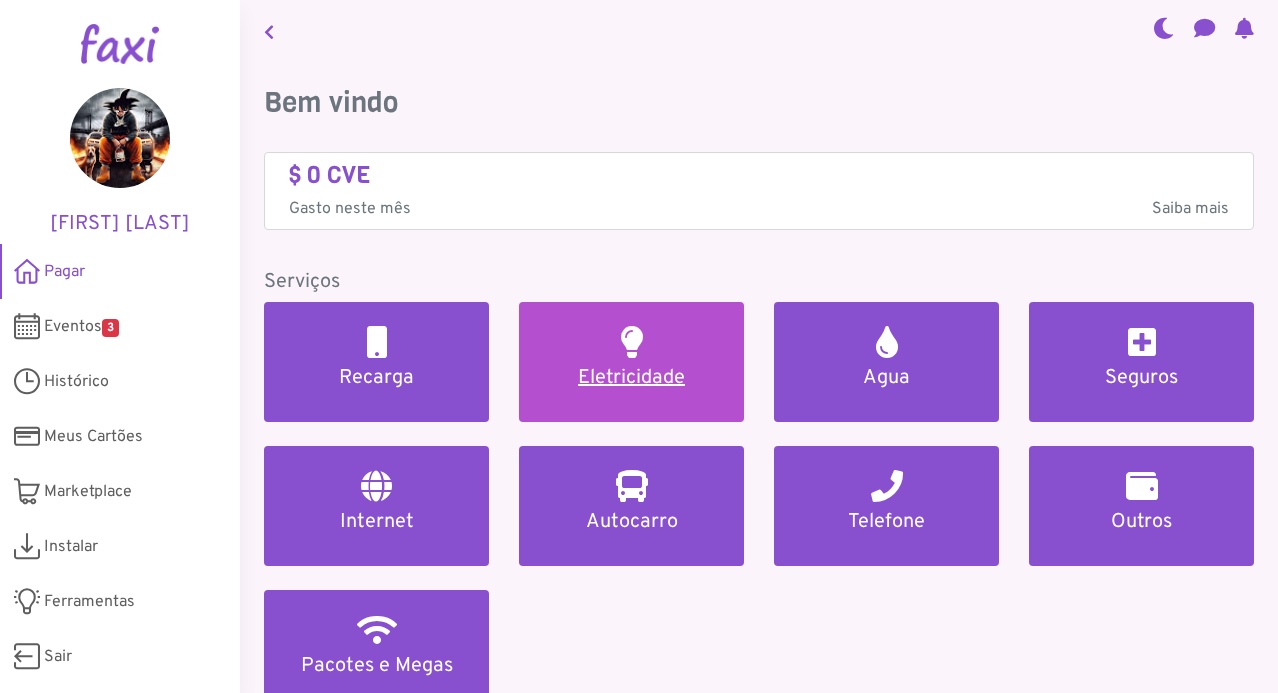 click on "Eletricidade" at bounding box center (631, 378) 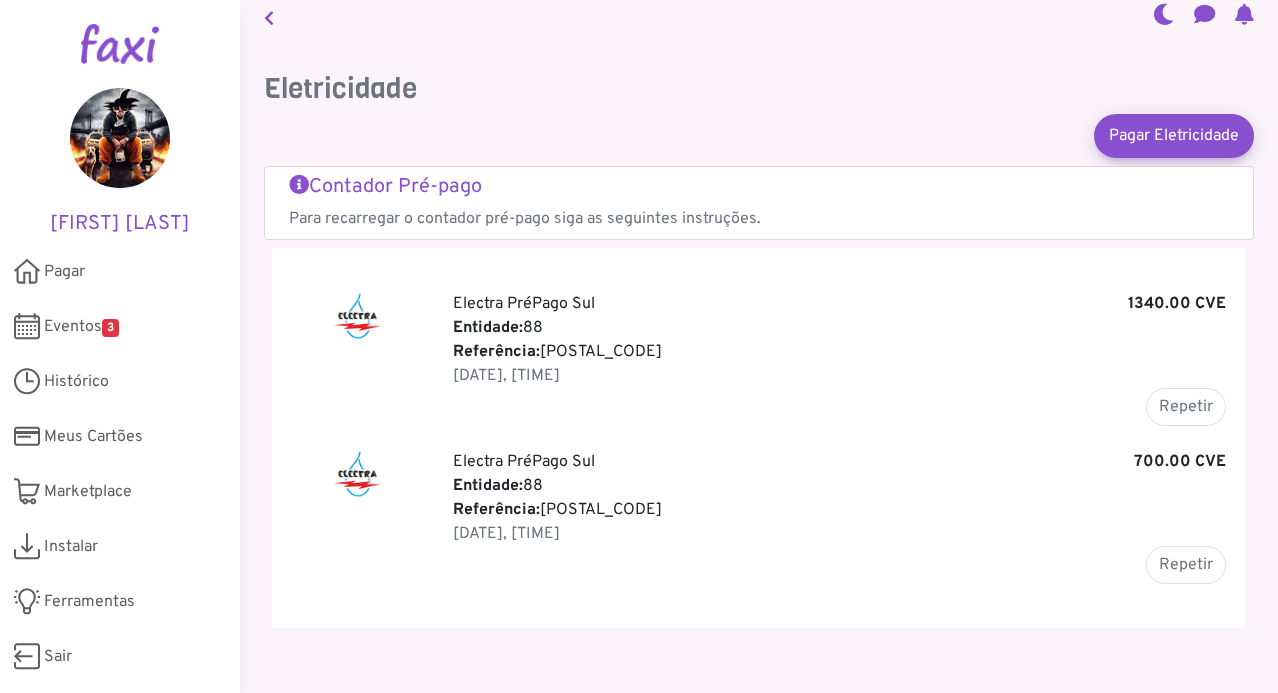 scroll, scrollTop: 0, scrollLeft: 0, axis: both 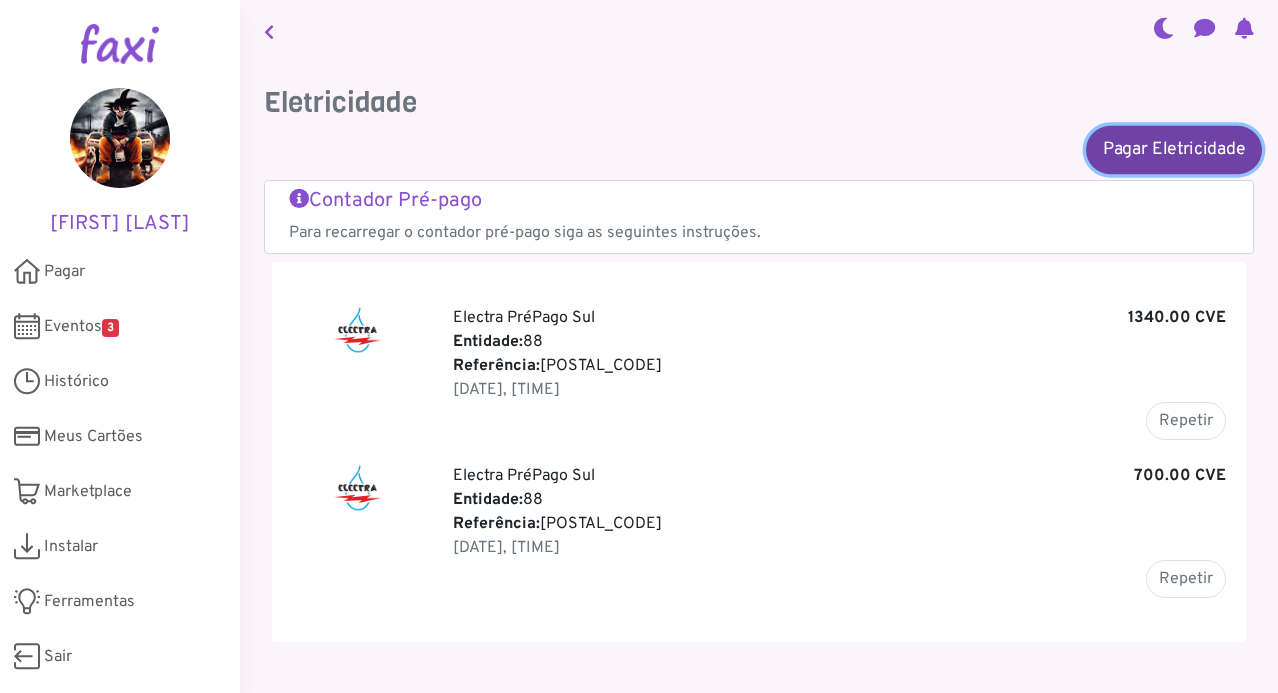 click on "Pagar
Eletricidade" at bounding box center (1174, 149) 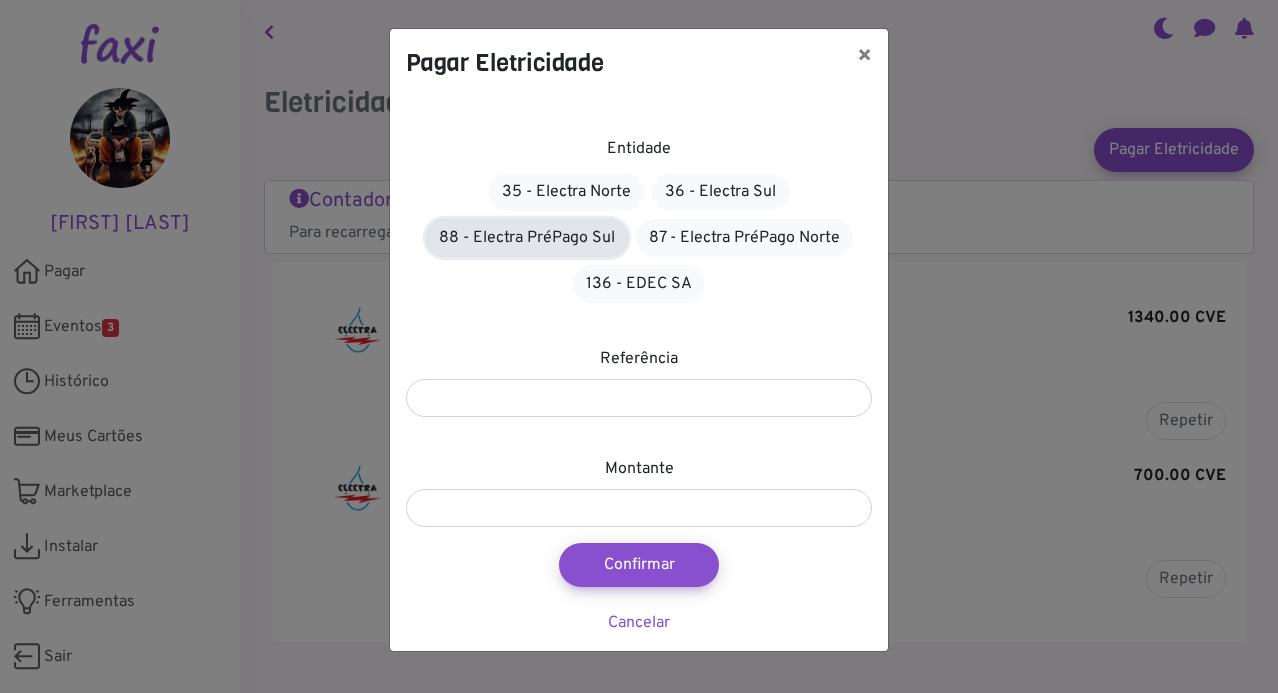 click on "88
-
Electra PréPago Sul" at bounding box center (527, 238) 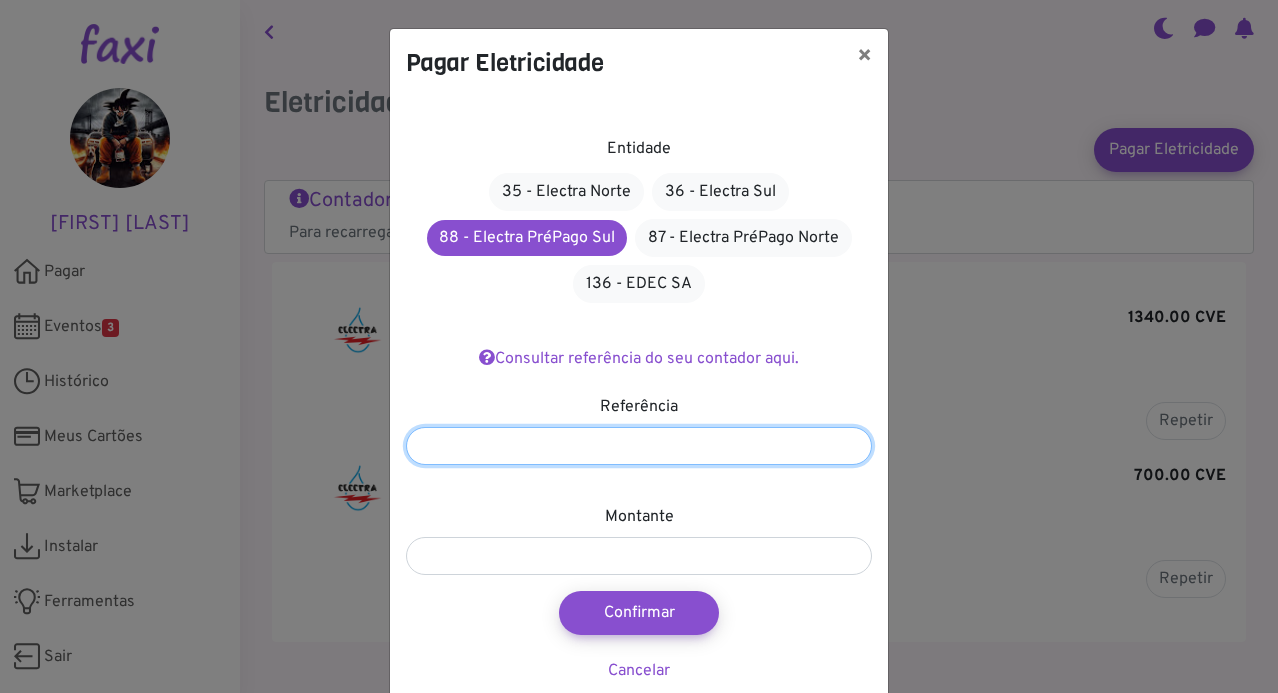 click at bounding box center (639, 446) 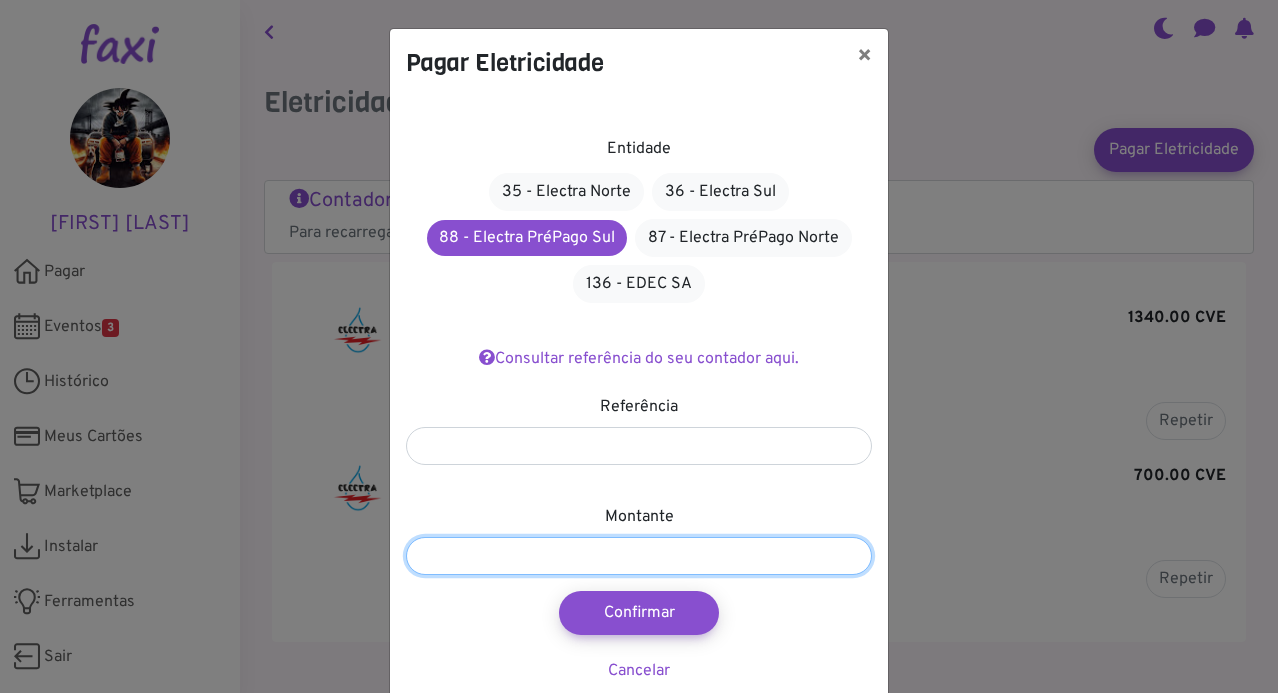 click at bounding box center [639, 556] 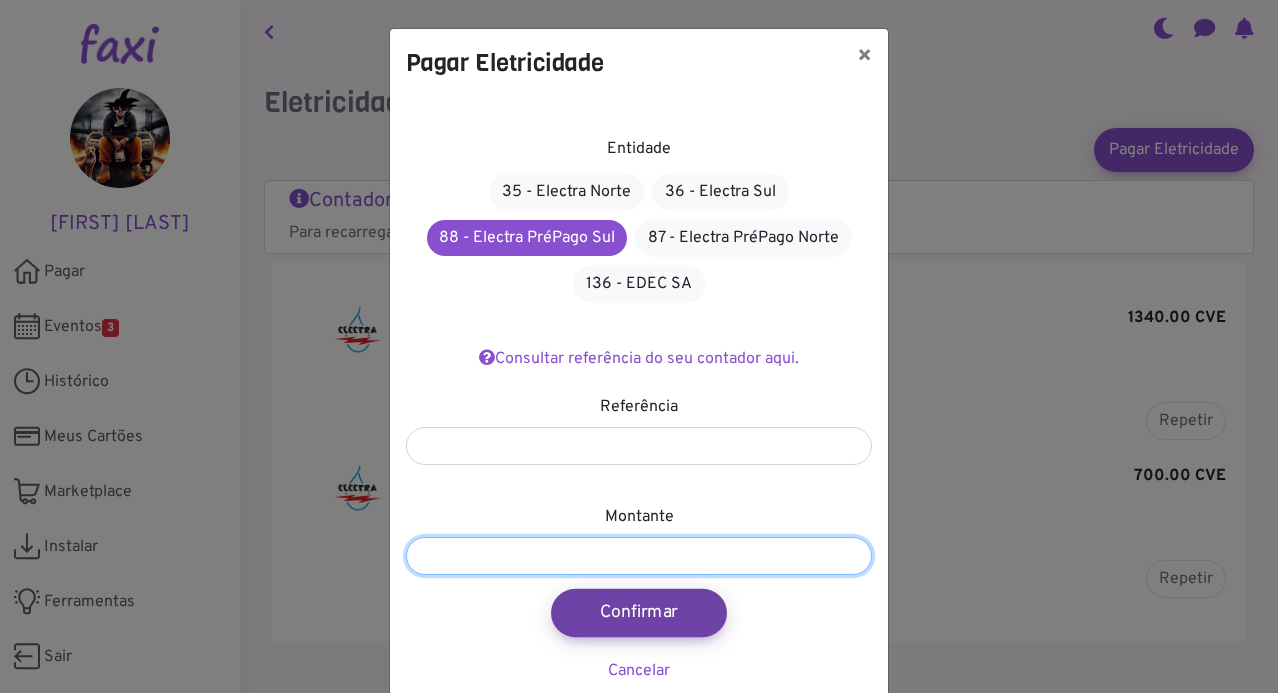 type on "****" 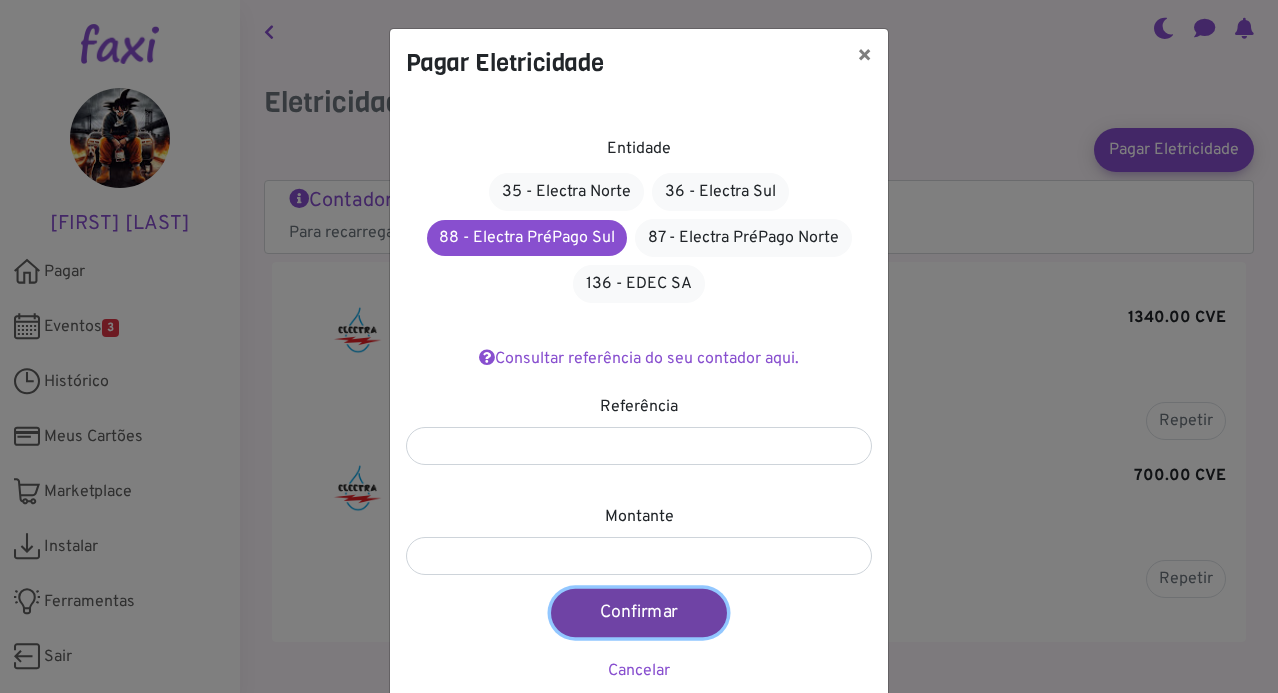 click on "Confirmar" at bounding box center (639, 613) 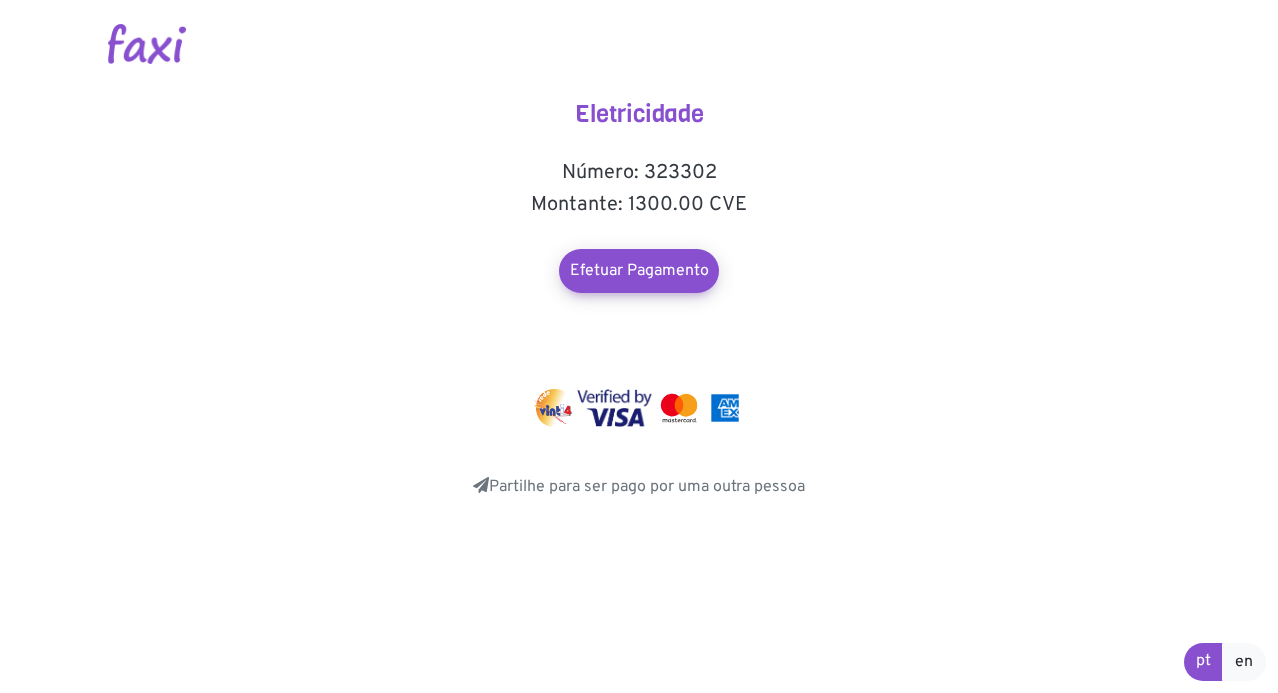 scroll, scrollTop: 0, scrollLeft: 0, axis: both 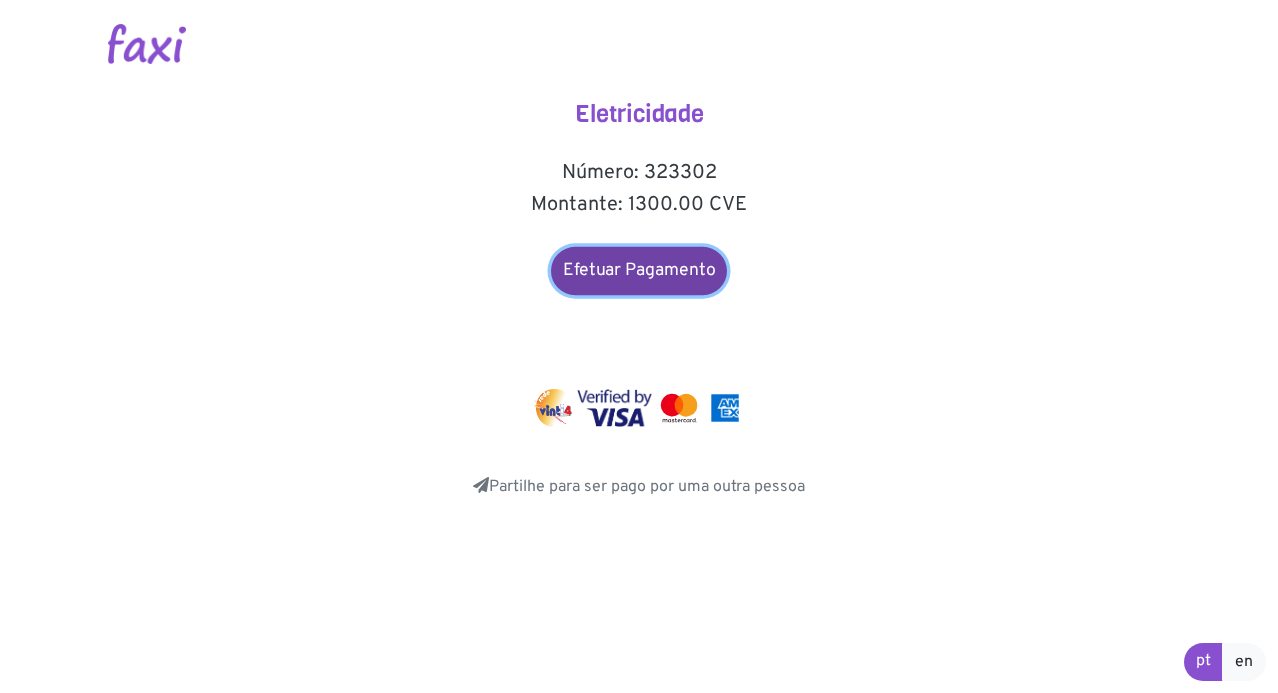 click on "Efetuar Pagamento" at bounding box center [639, 271] 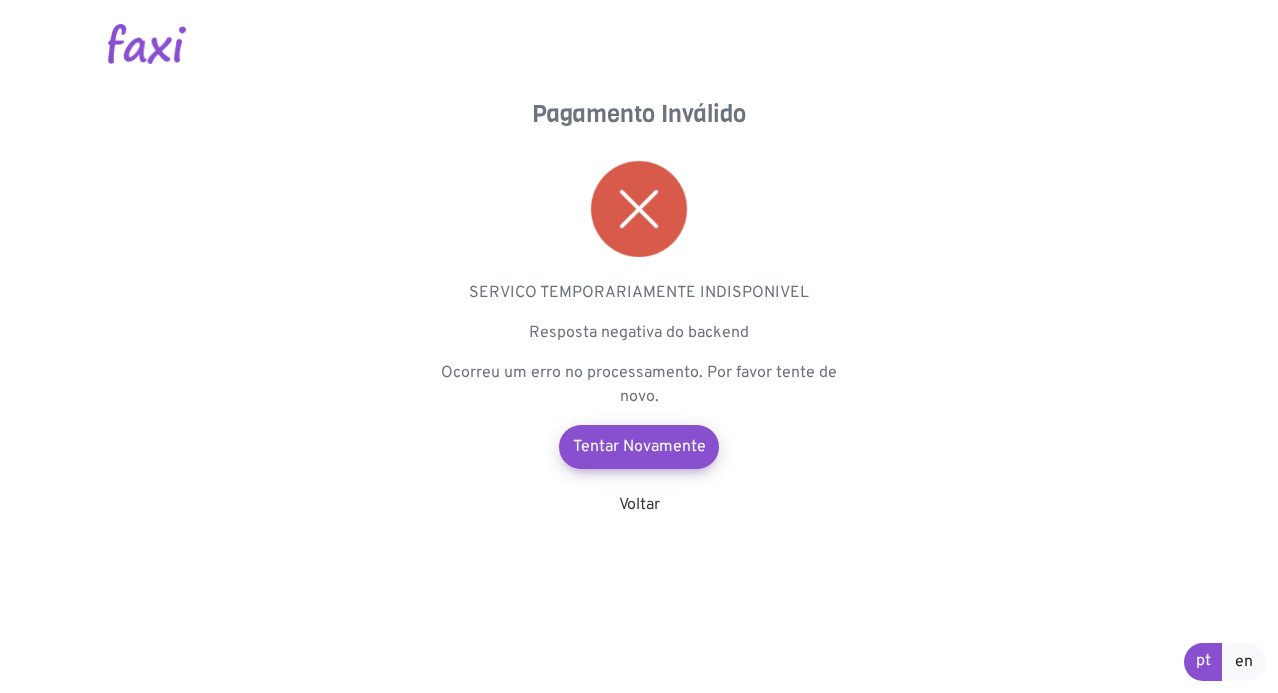 scroll, scrollTop: 0, scrollLeft: 0, axis: both 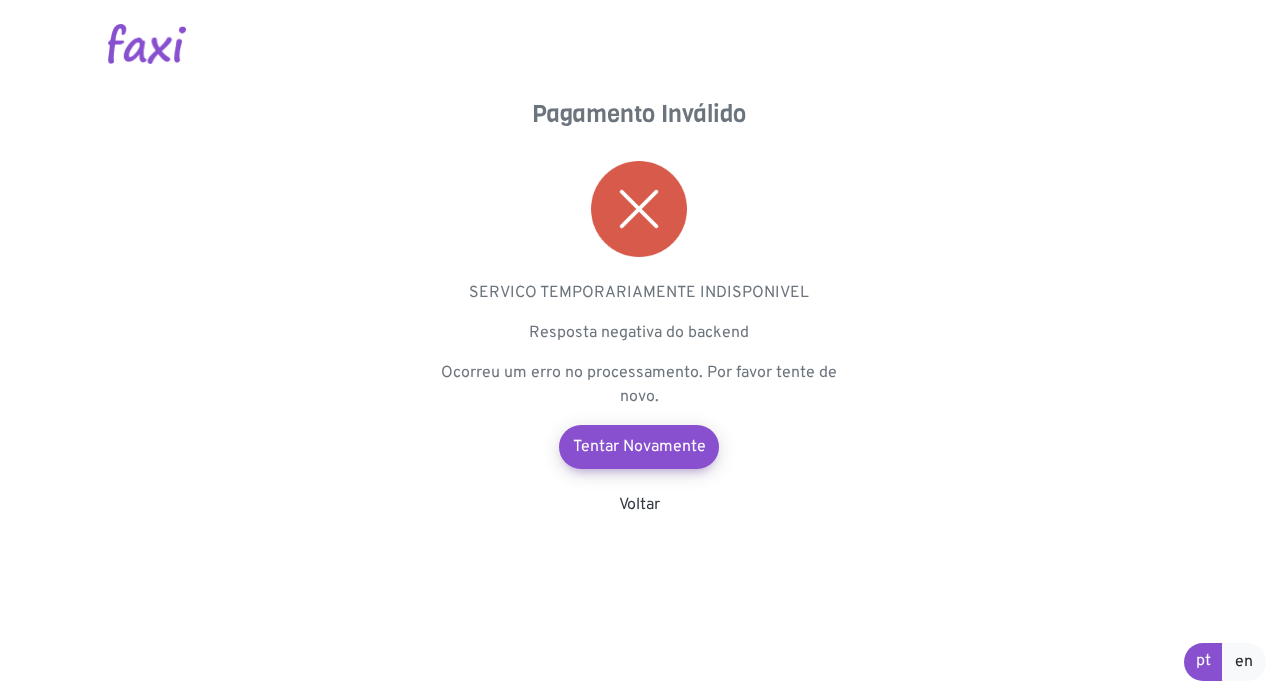 click at bounding box center [147, 44] 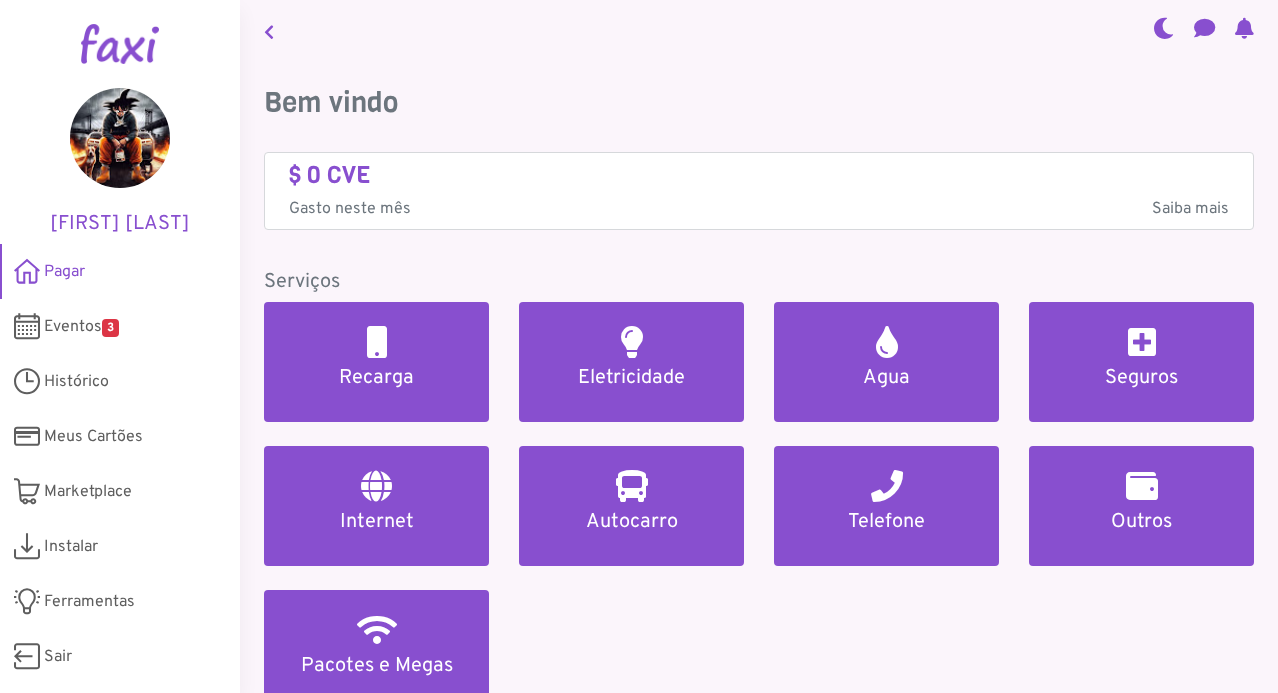 scroll, scrollTop: 0, scrollLeft: 0, axis: both 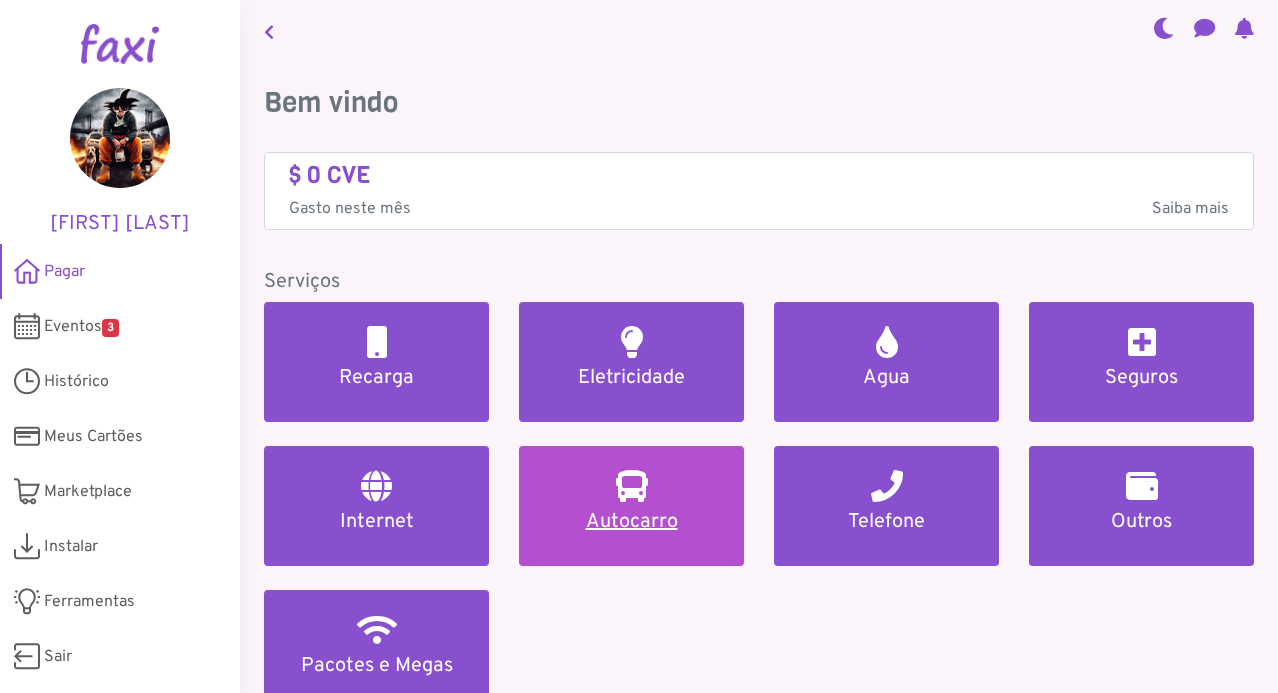 click on "Autocarro" at bounding box center [631, 522] 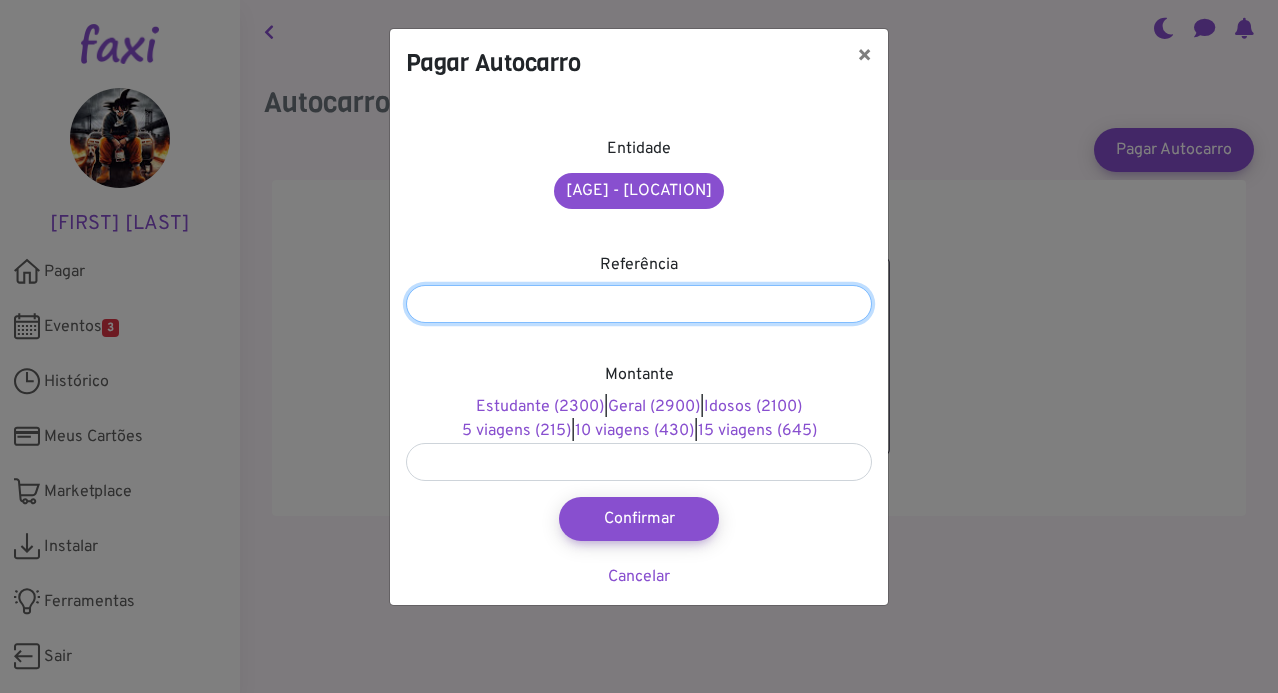 click at bounding box center [639, 304] 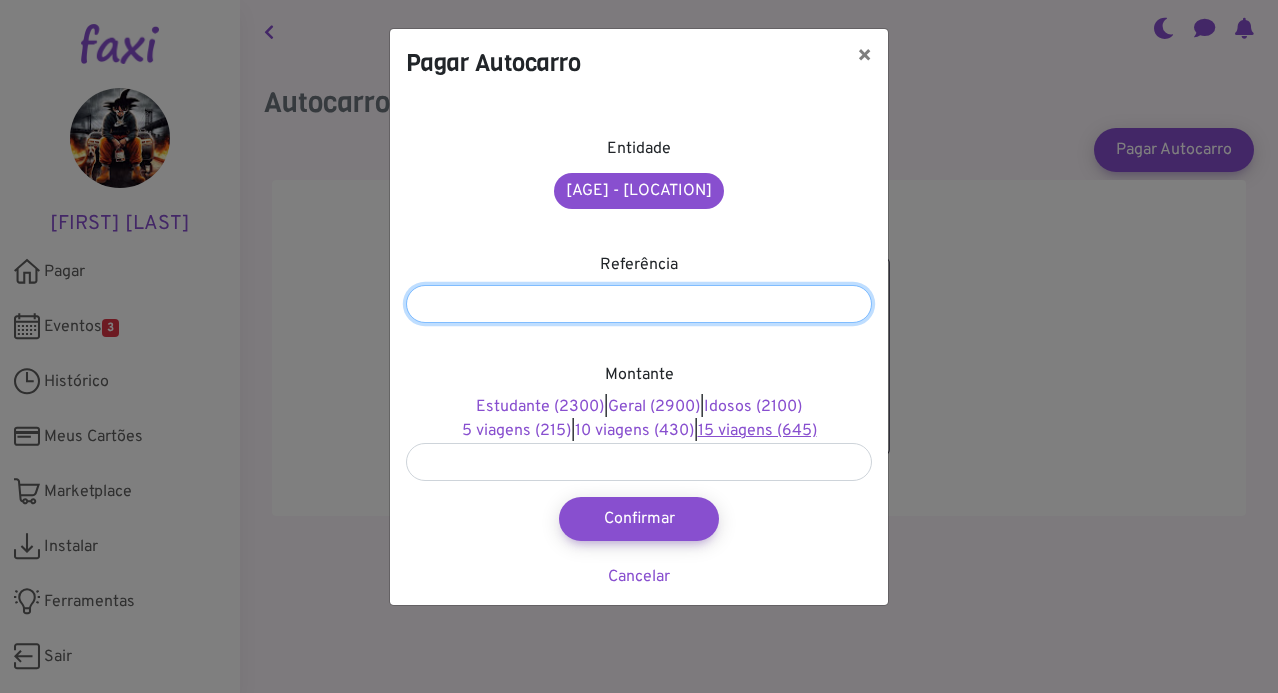 type on "*******" 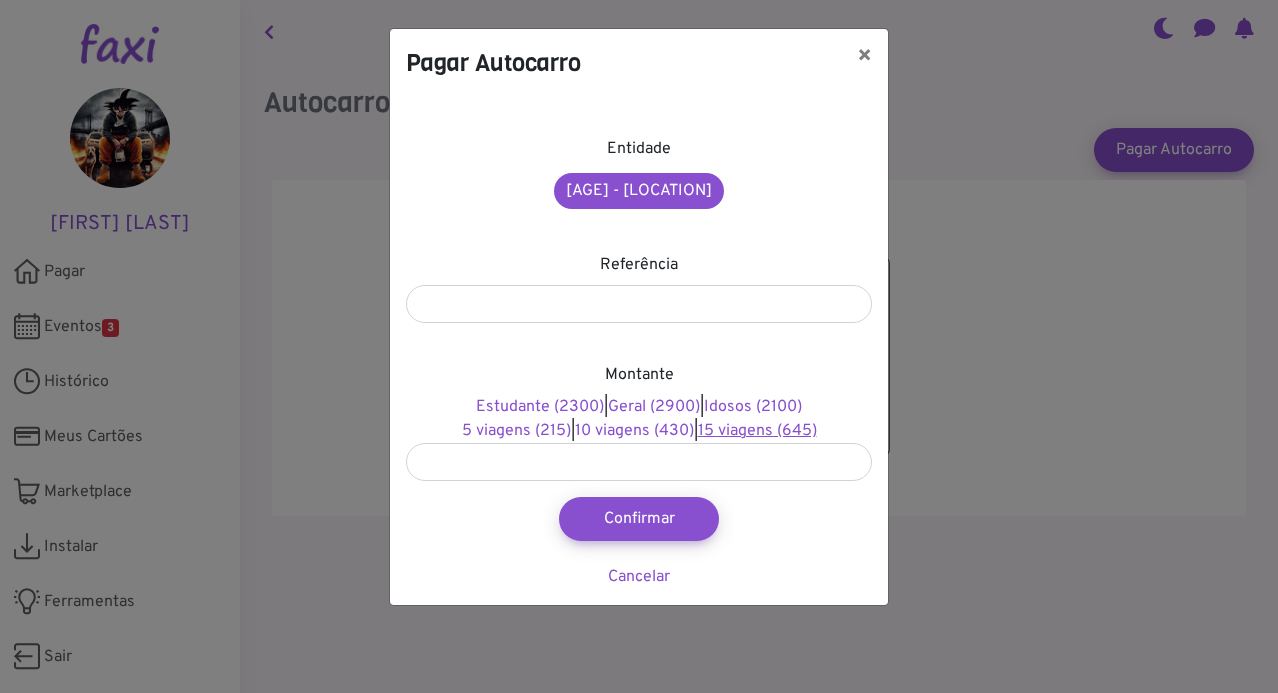 click on "15 viagens (645)" at bounding box center [757, 431] 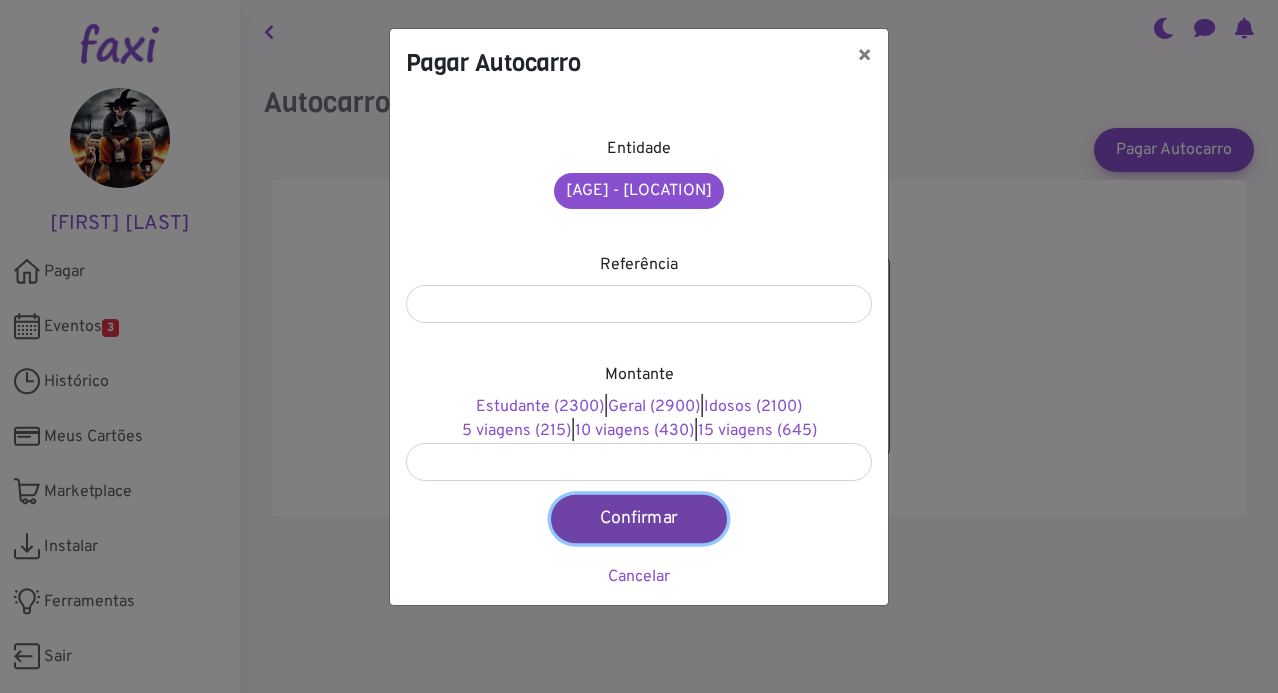click on "Confirmar" at bounding box center (639, 519) 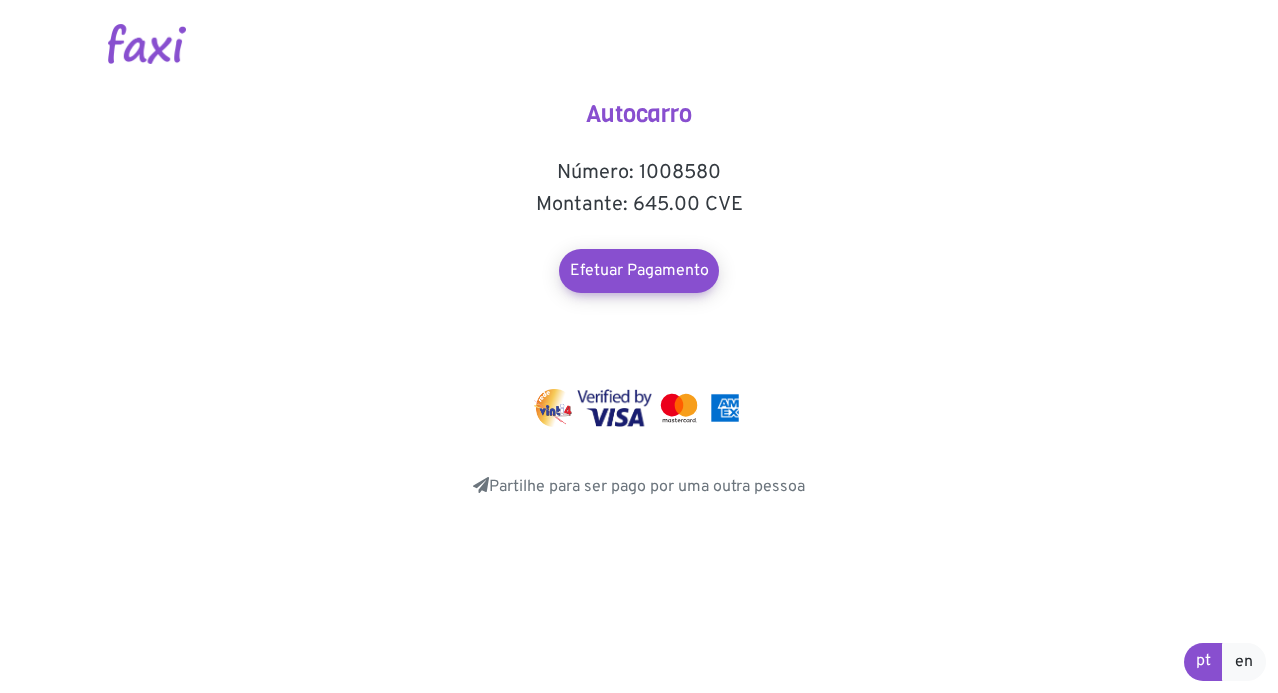 scroll, scrollTop: 0, scrollLeft: 0, axis: both 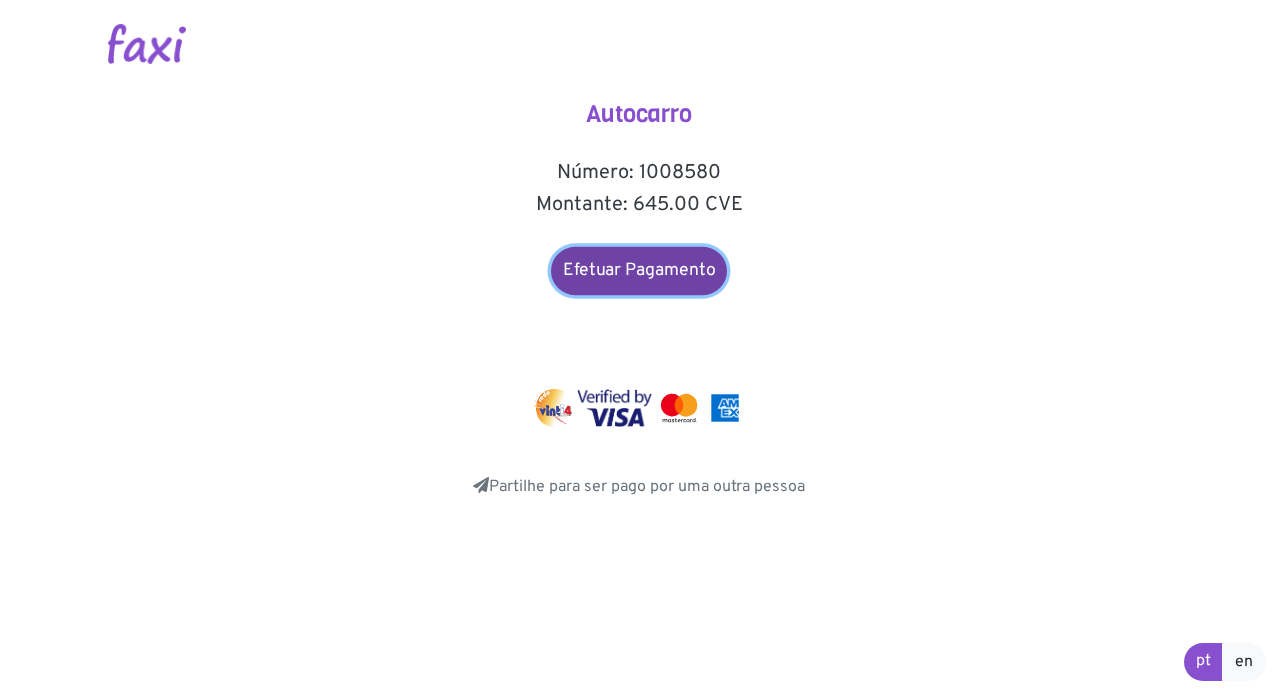click on "Efetuar Pagamento" at bounding box center [639, 271] 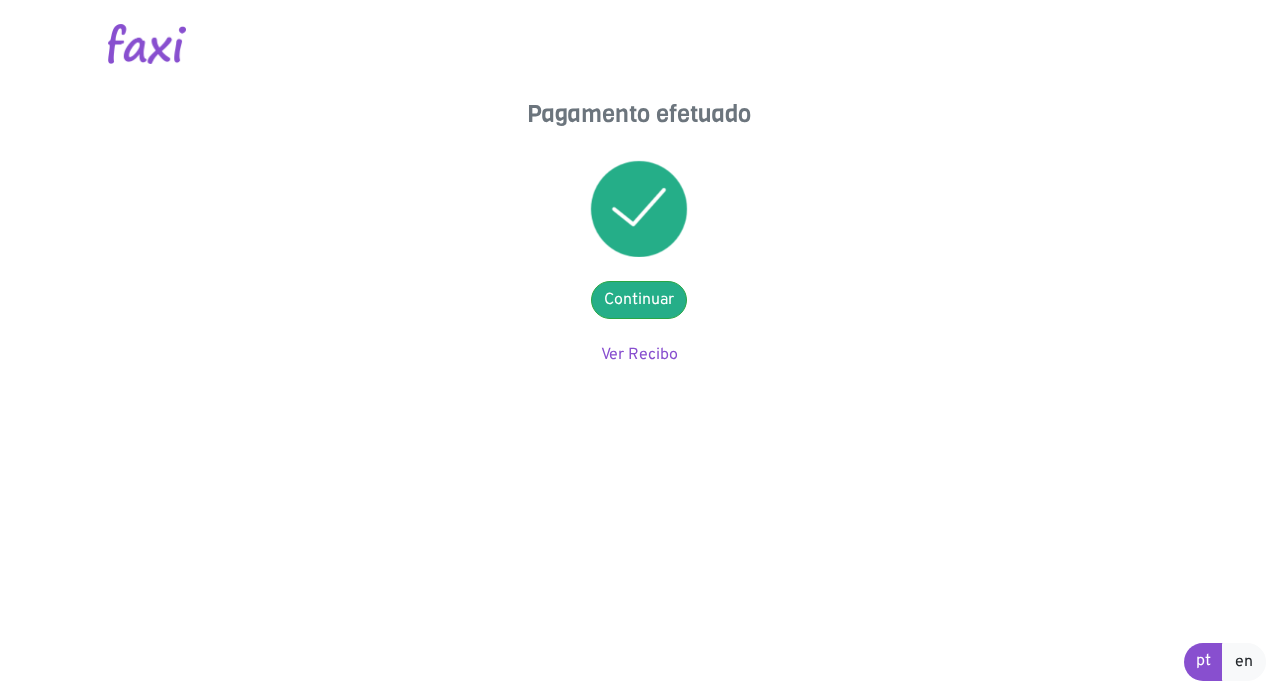 scroll, scrollTop: 0, scrollLeft: 0, axis: both 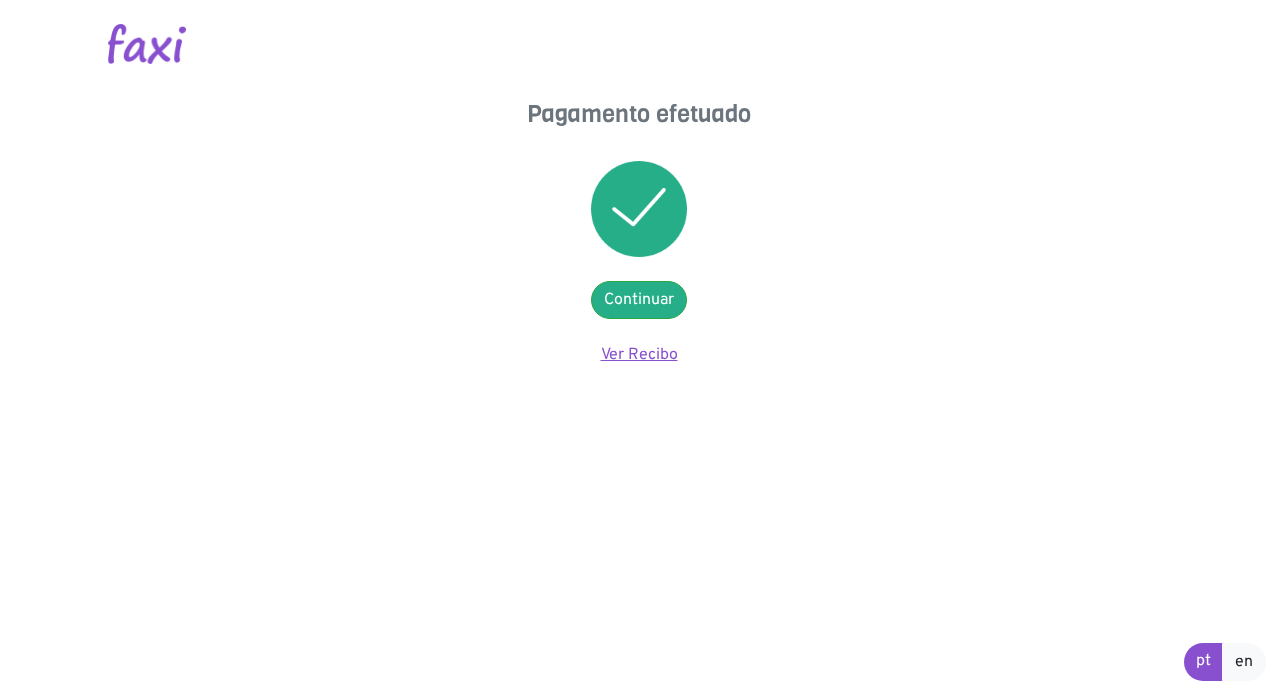 click on "Ver Recibo" at bounding box center [639, 355] 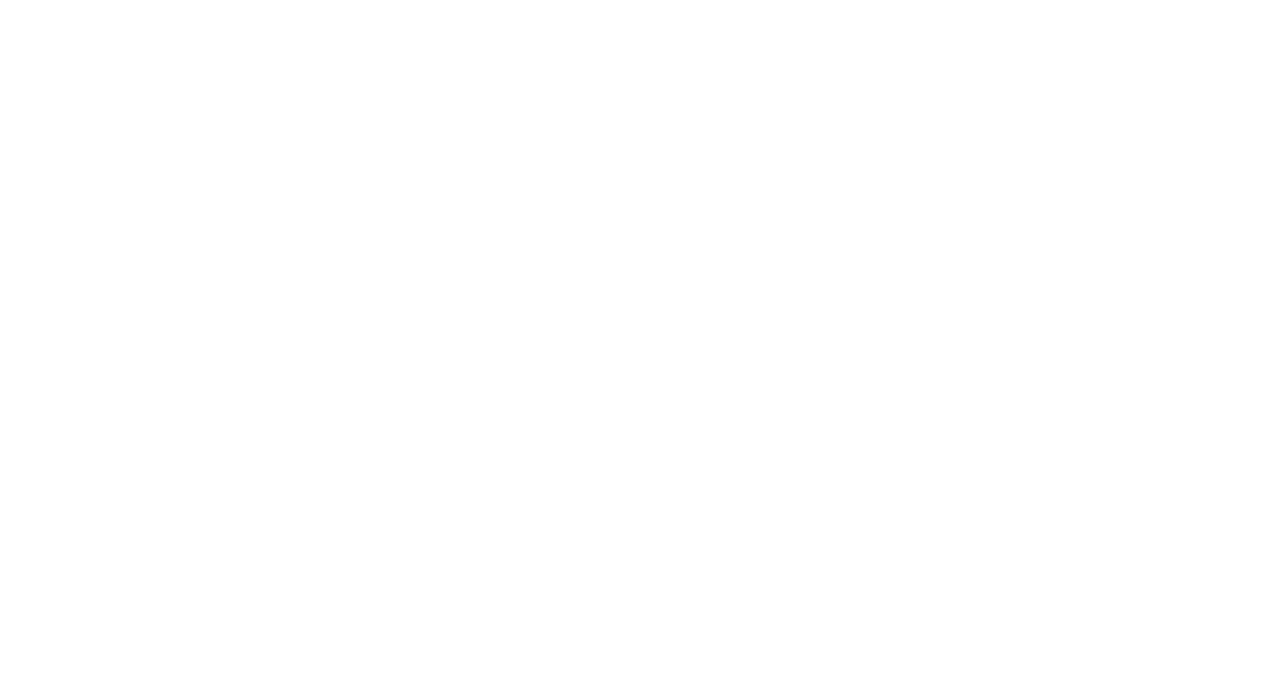 scroll, scrollTop: 0, scrollLeft: 0, axis: both 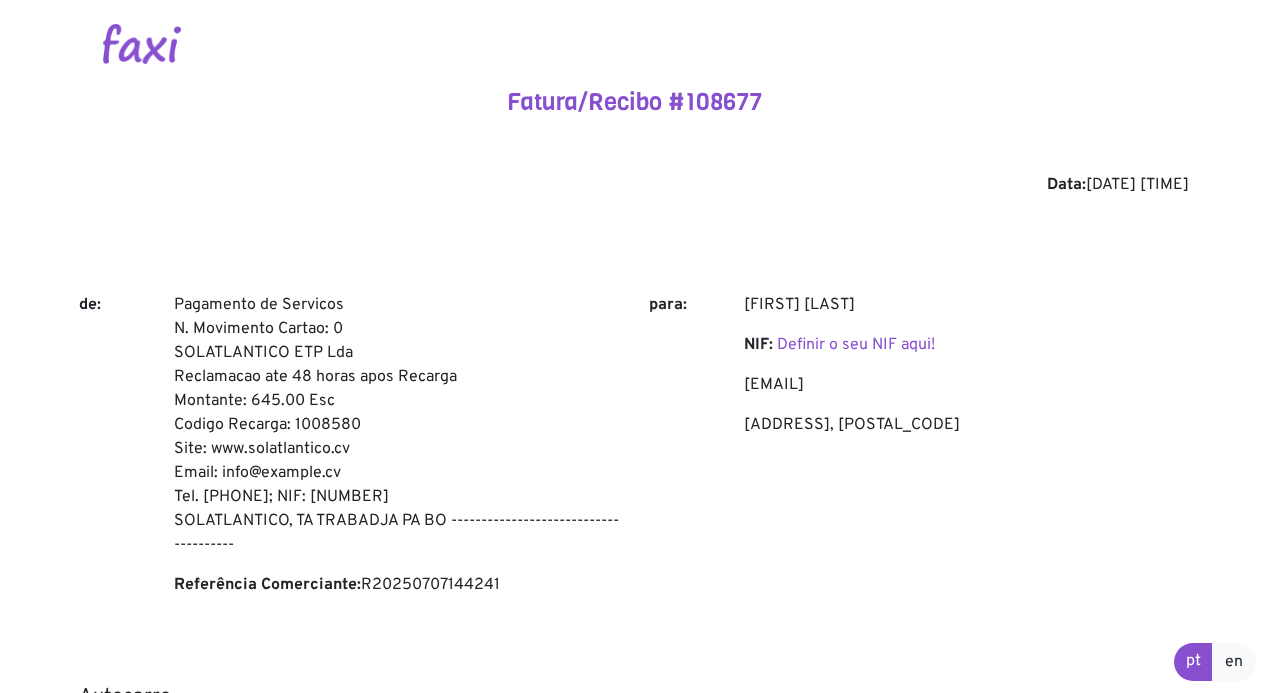 click at bounding box center [142, 44] 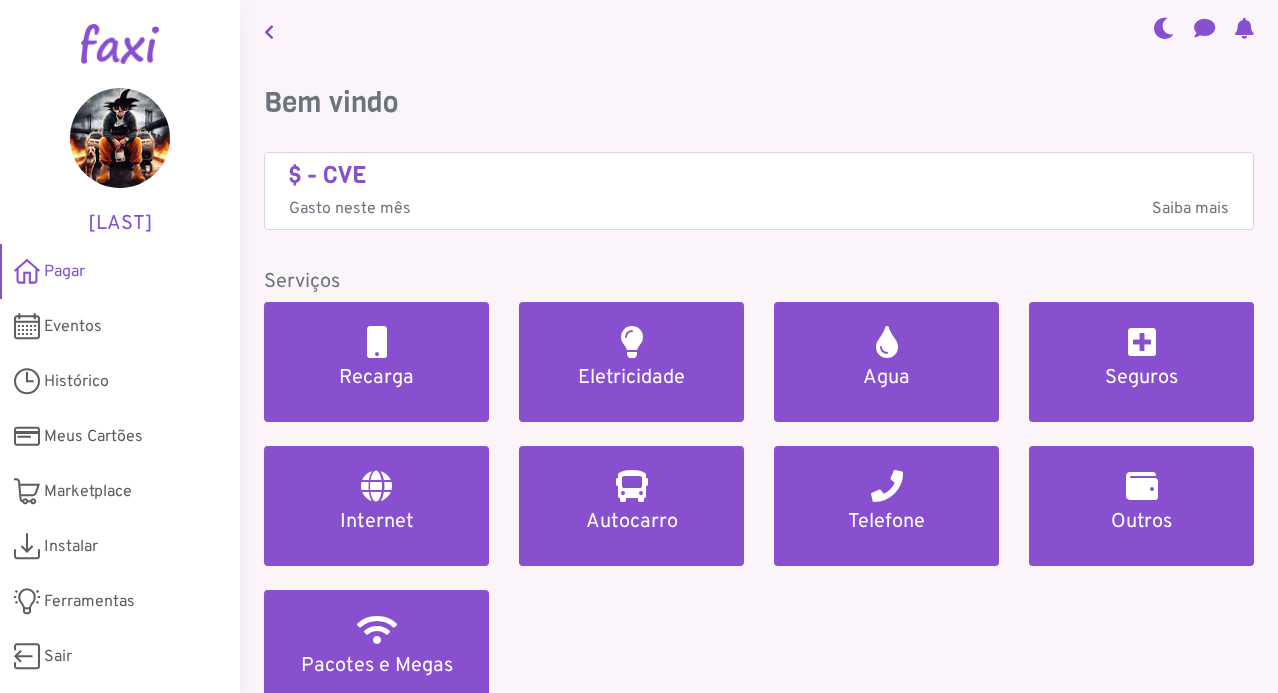 scroll, scrollTop: 0, scrollLeft: 0, axis: both 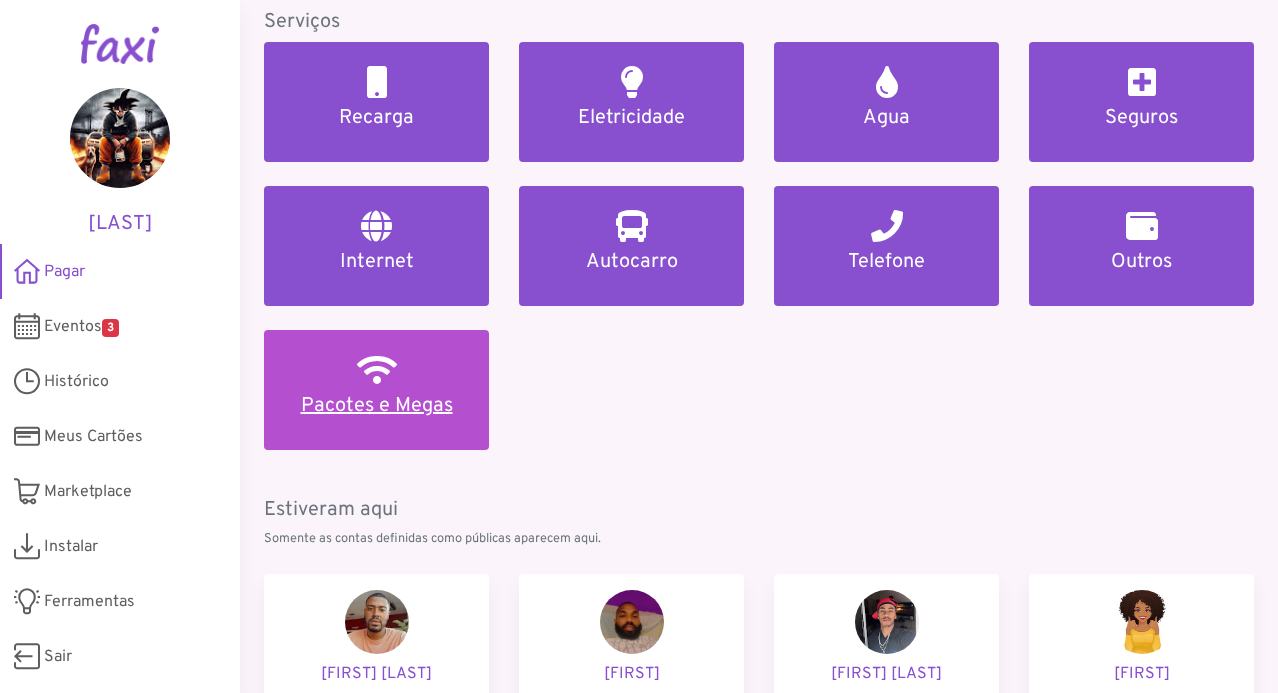 click on "Pacotes e Megas" at bounding box center [376, 406] 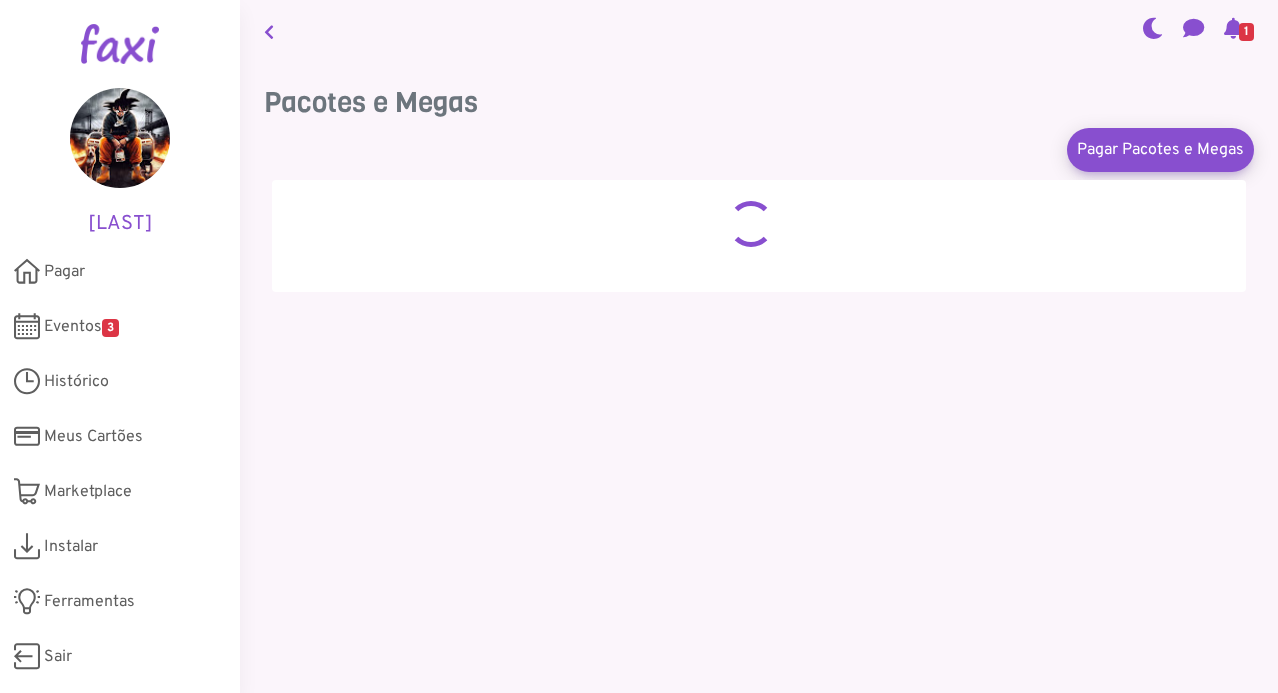 scroll, scrollTop: 0, scrollLeft: 0, axis: both 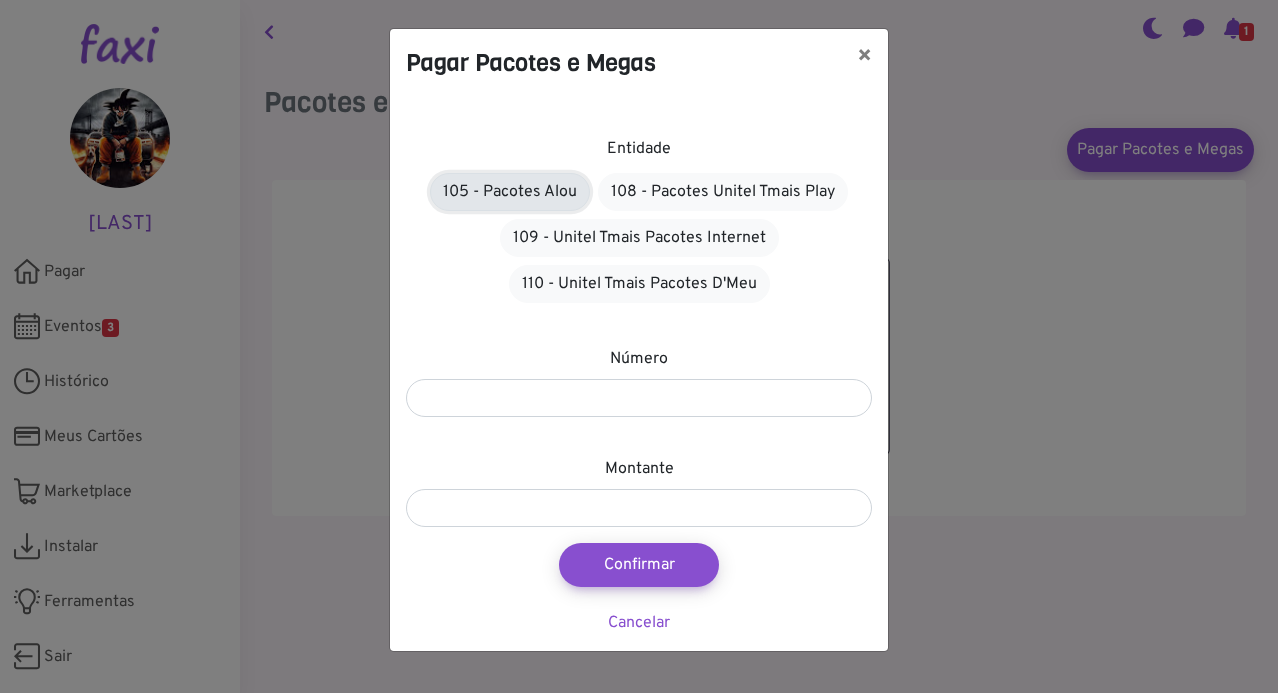 click on "105
-
Pacotes Alou" at bounding box center [510, 192] 